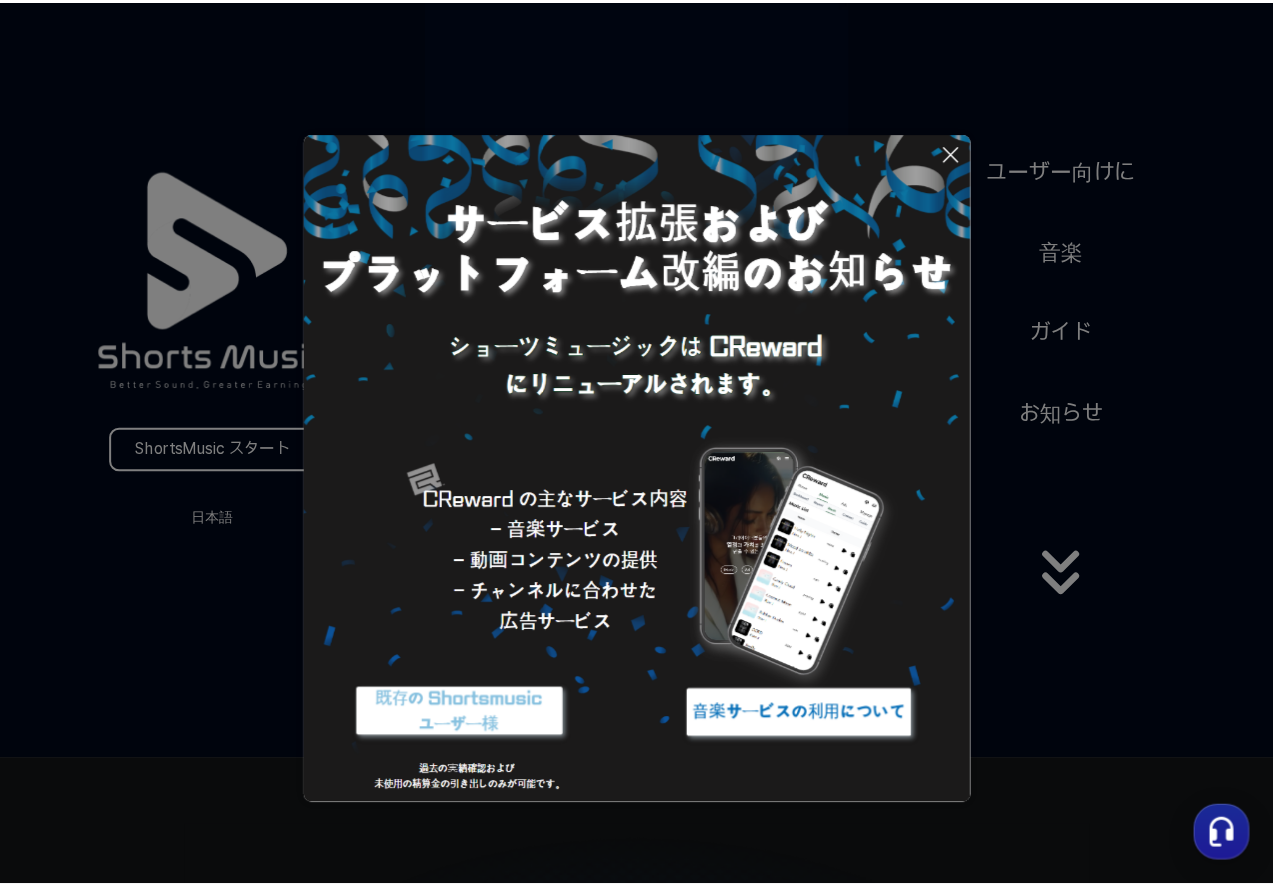 scroll, scrollTop: 0, scrollLeft: 0, axis: both 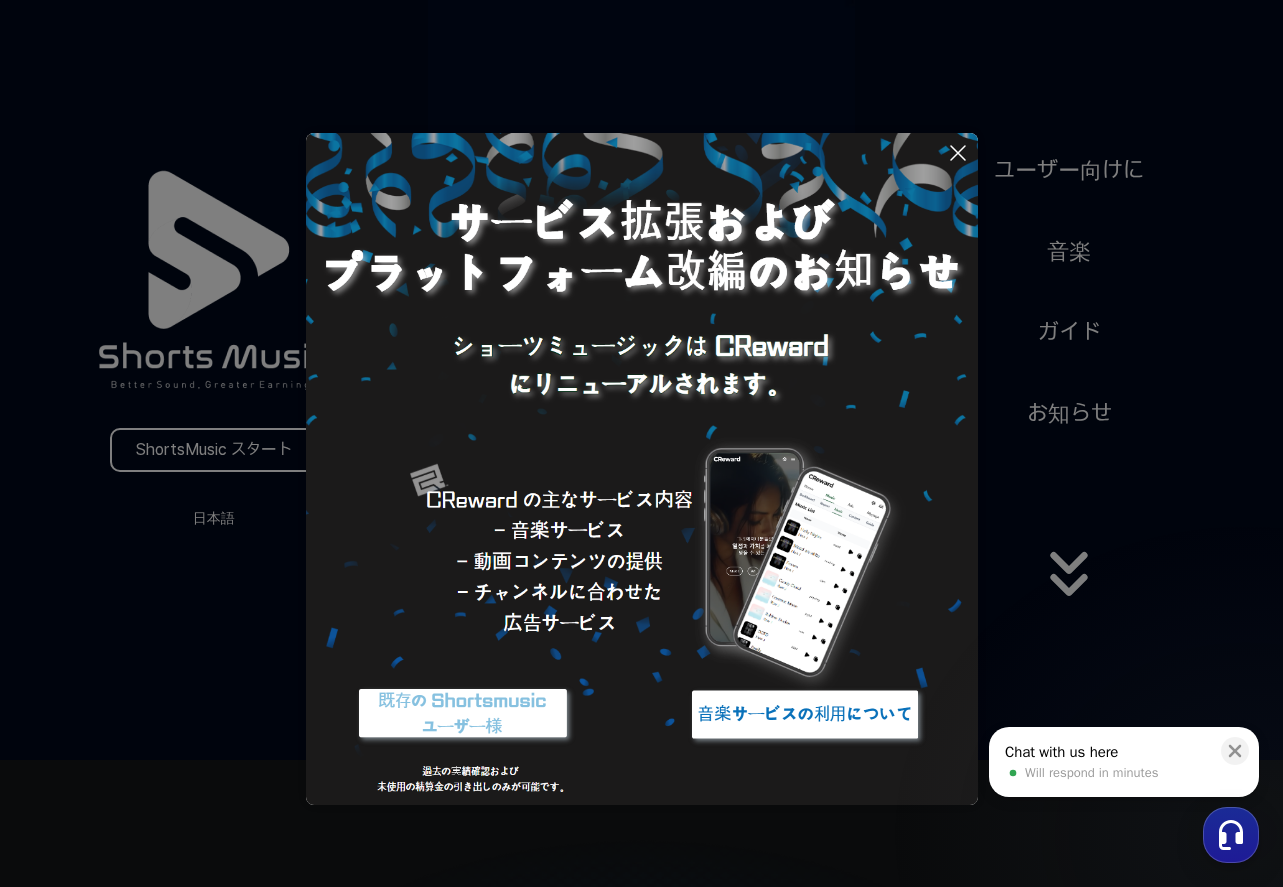 click 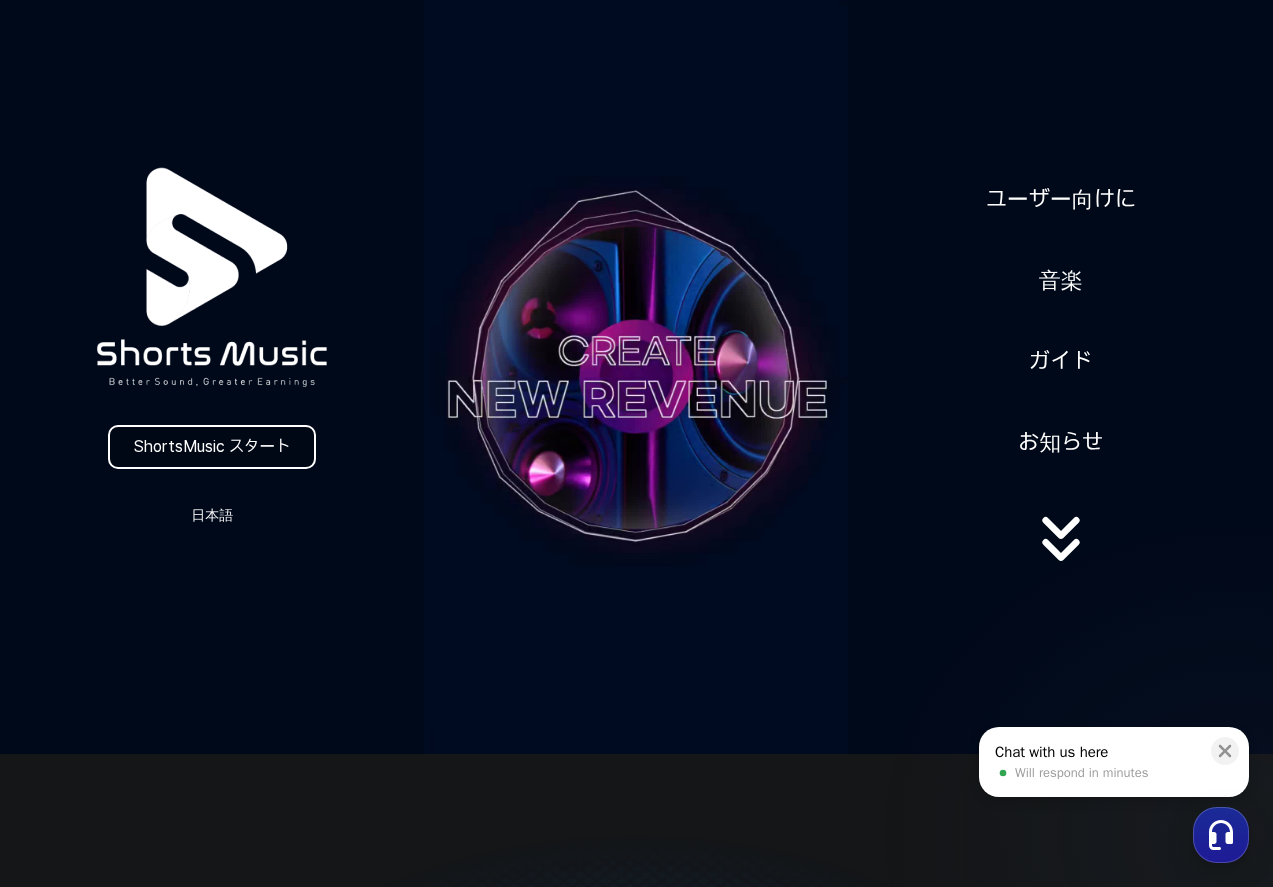 click on "ShortsMusic スタート" at bounding box center (212, 447) 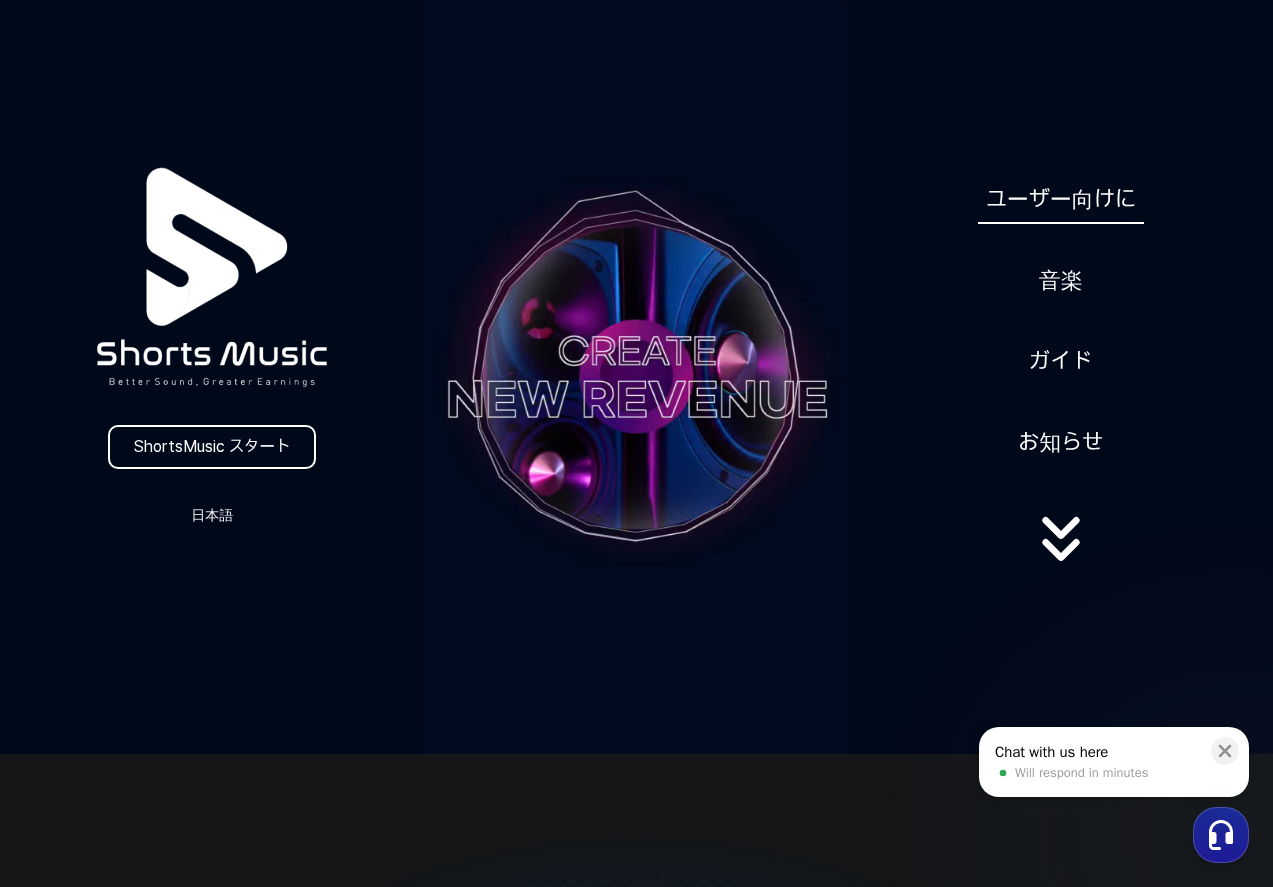 click on "ユーザー向けに" at bounding box center (1061, 199) 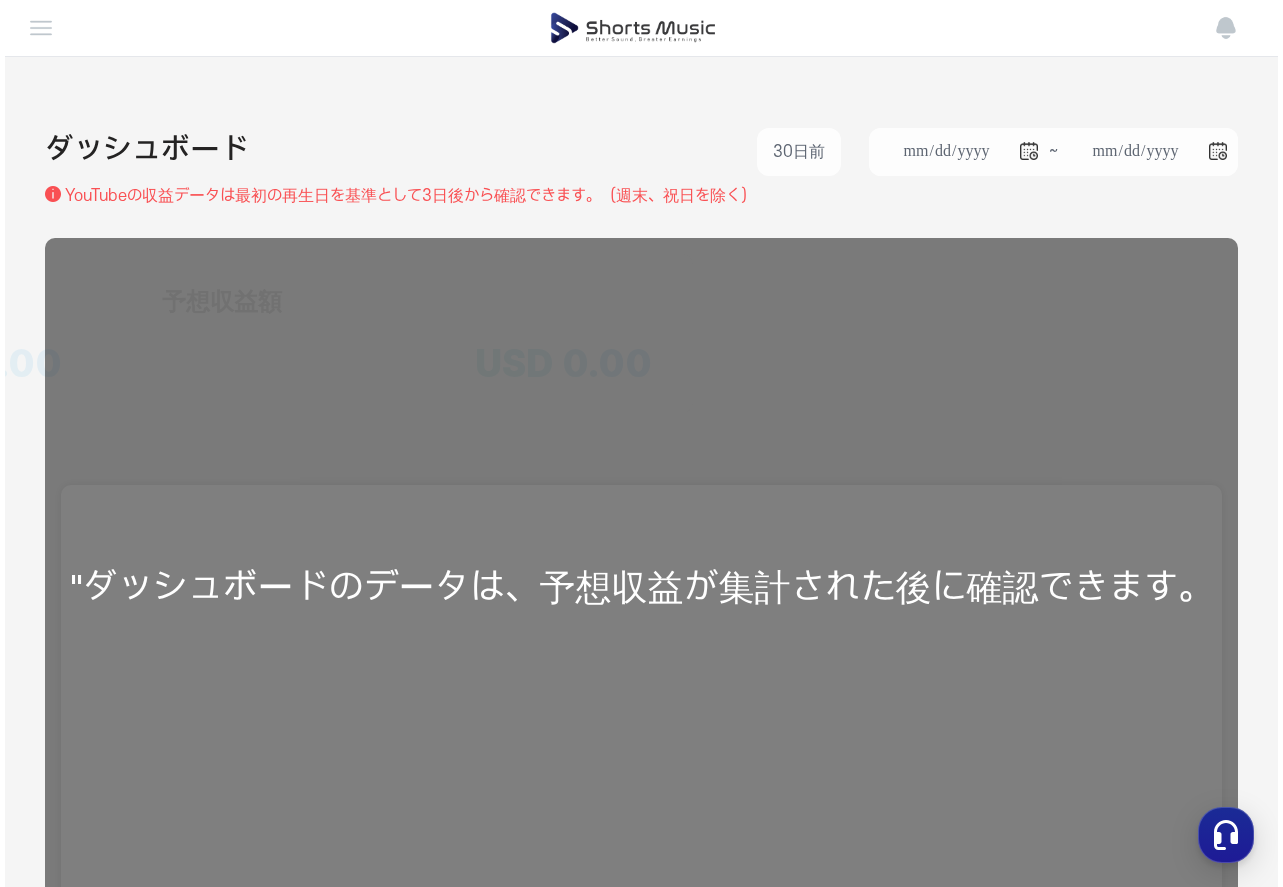 scroll, scrollTop: 0, scrollLeft: 0, axis: both 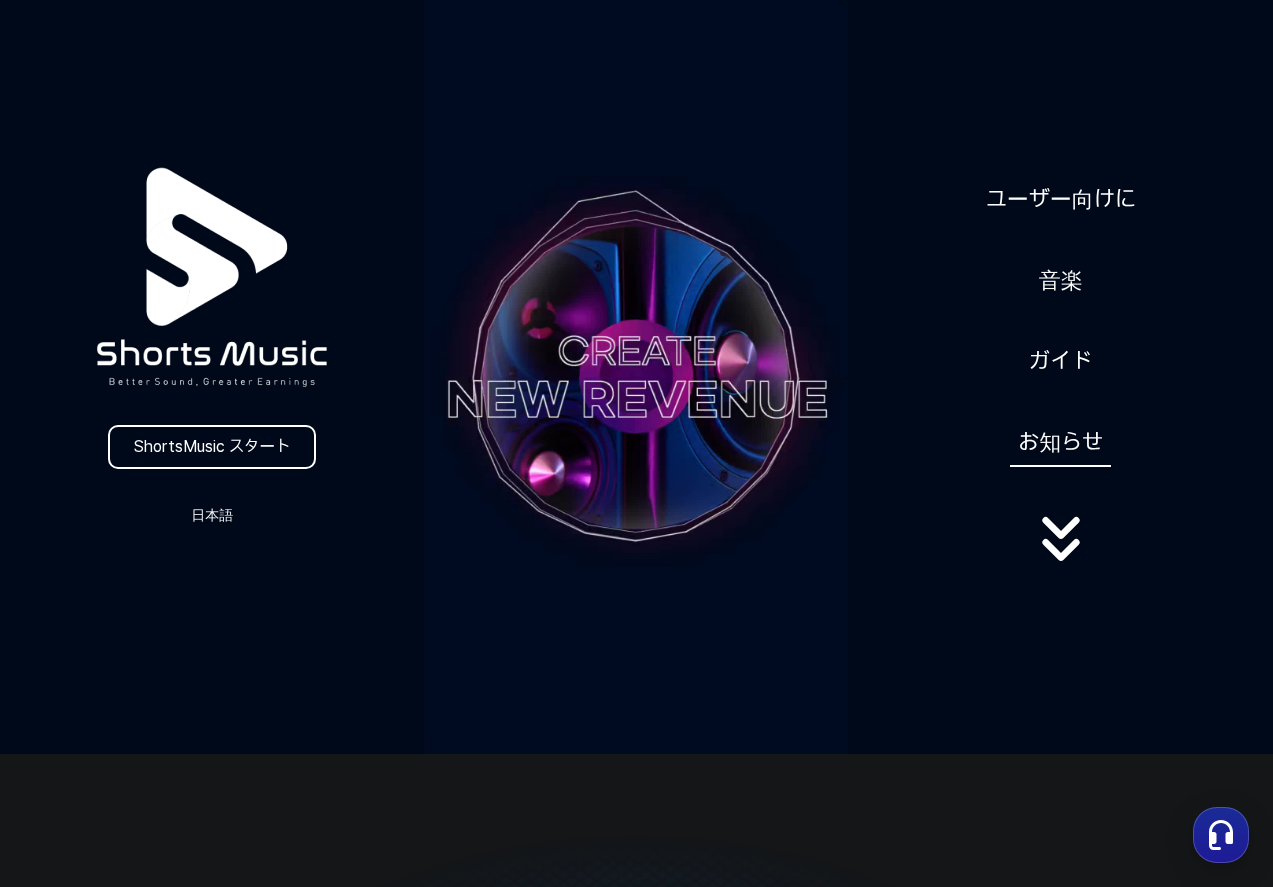 click on "お知らせ" at bounding box center (1060, 442) 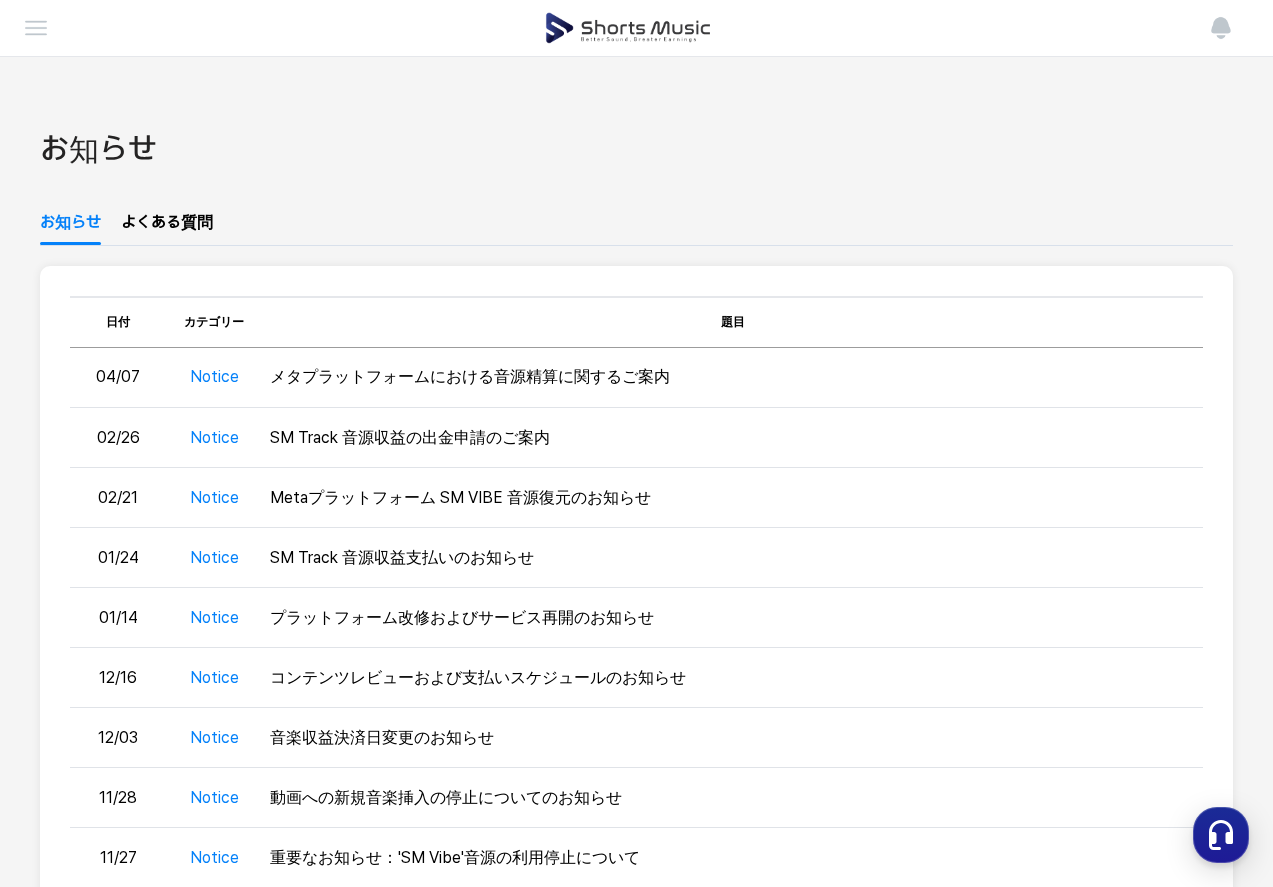 click on "お知らせ   よくある質問" at bounding box center (636, 228) 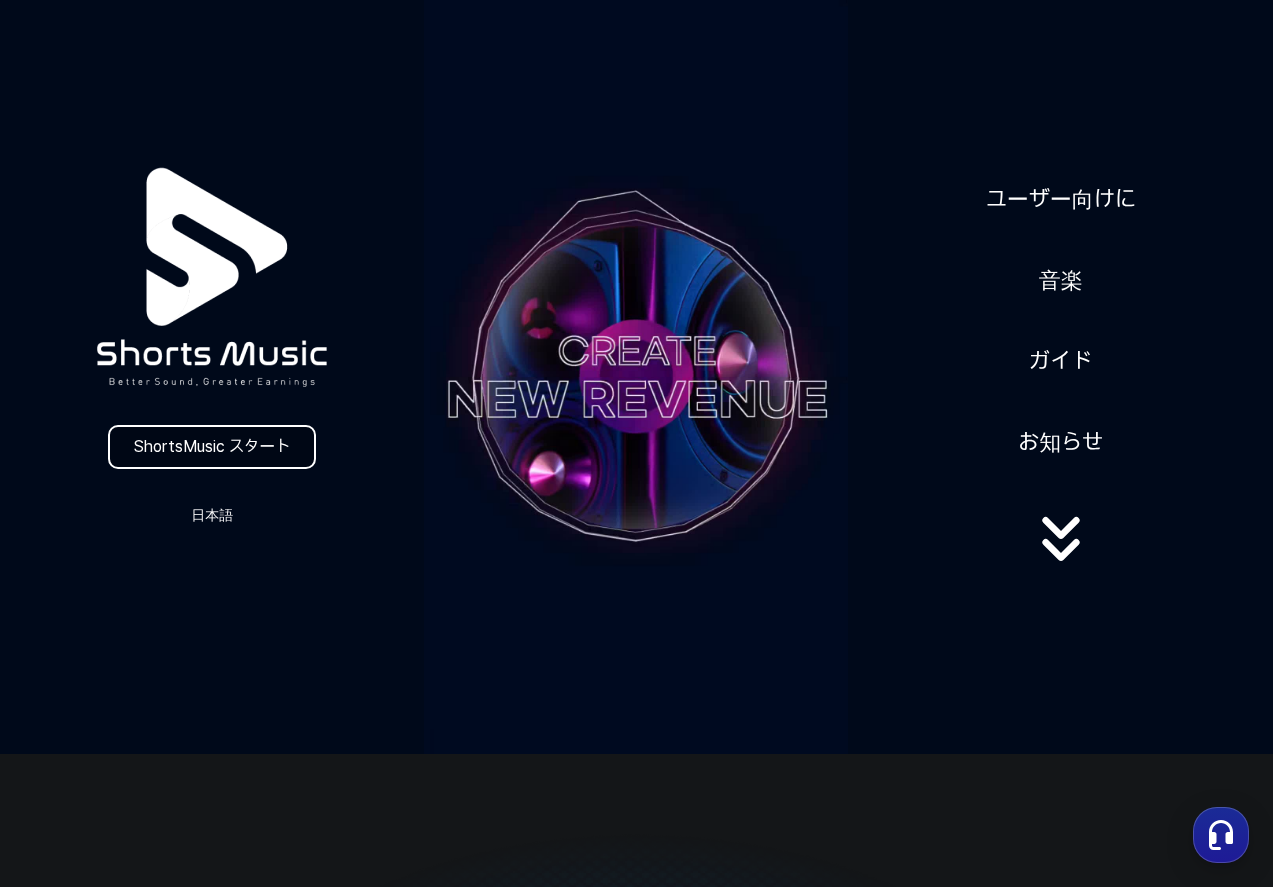 click on "ShortsMusic スタート" at bounding box center (212, 447) 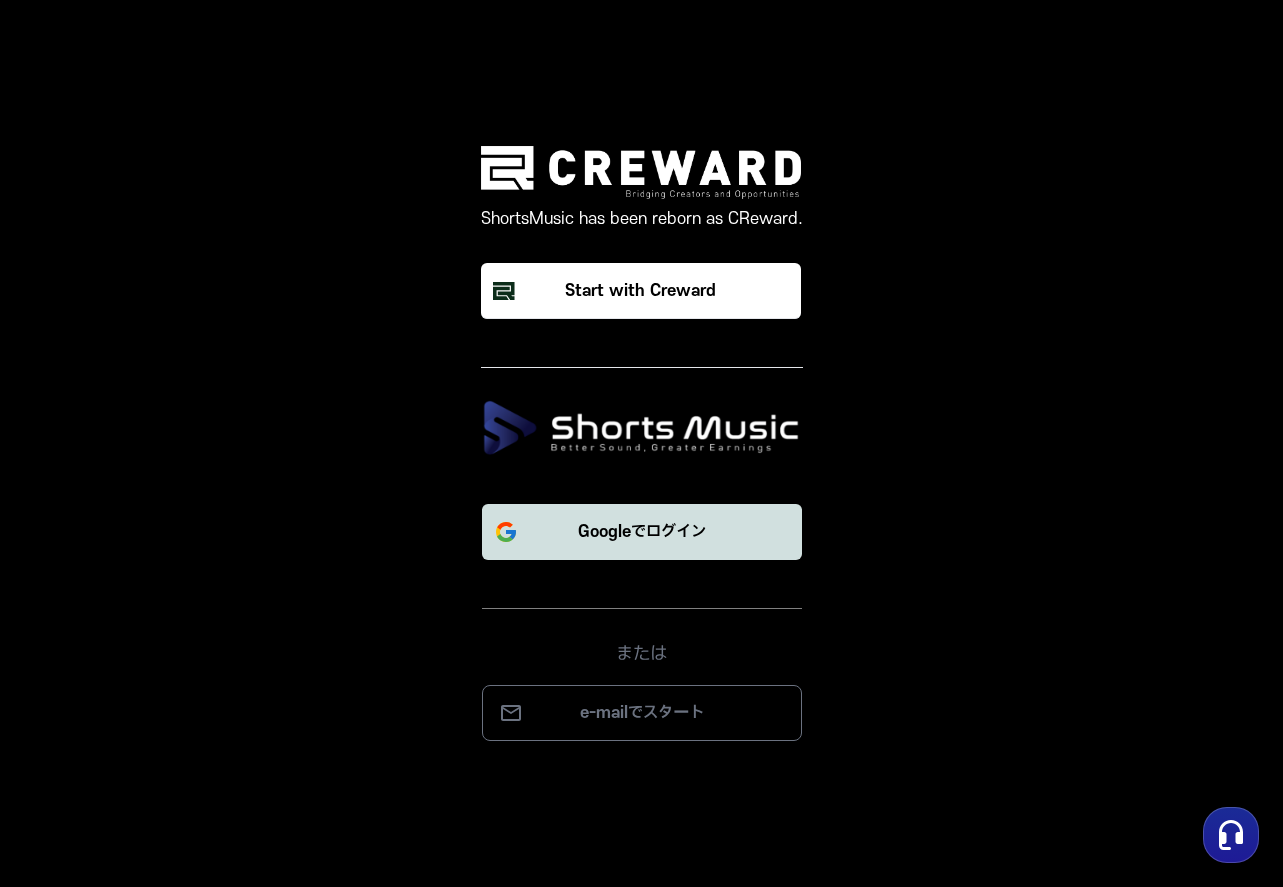 click on "Googleでログイン" at bounding box center (642, 532) 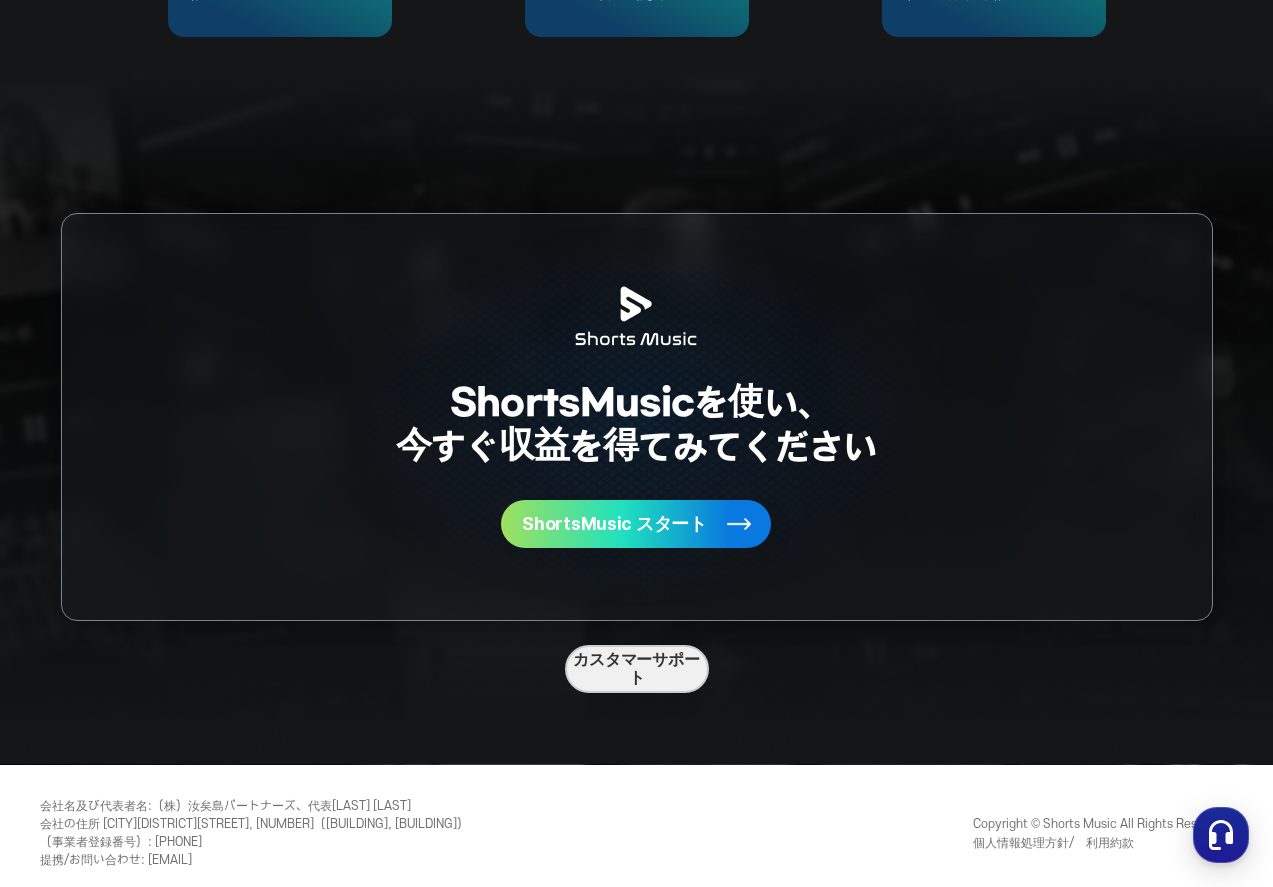 scroll, scrollTop: 4974, scrollLeft: 0, axis: vertical 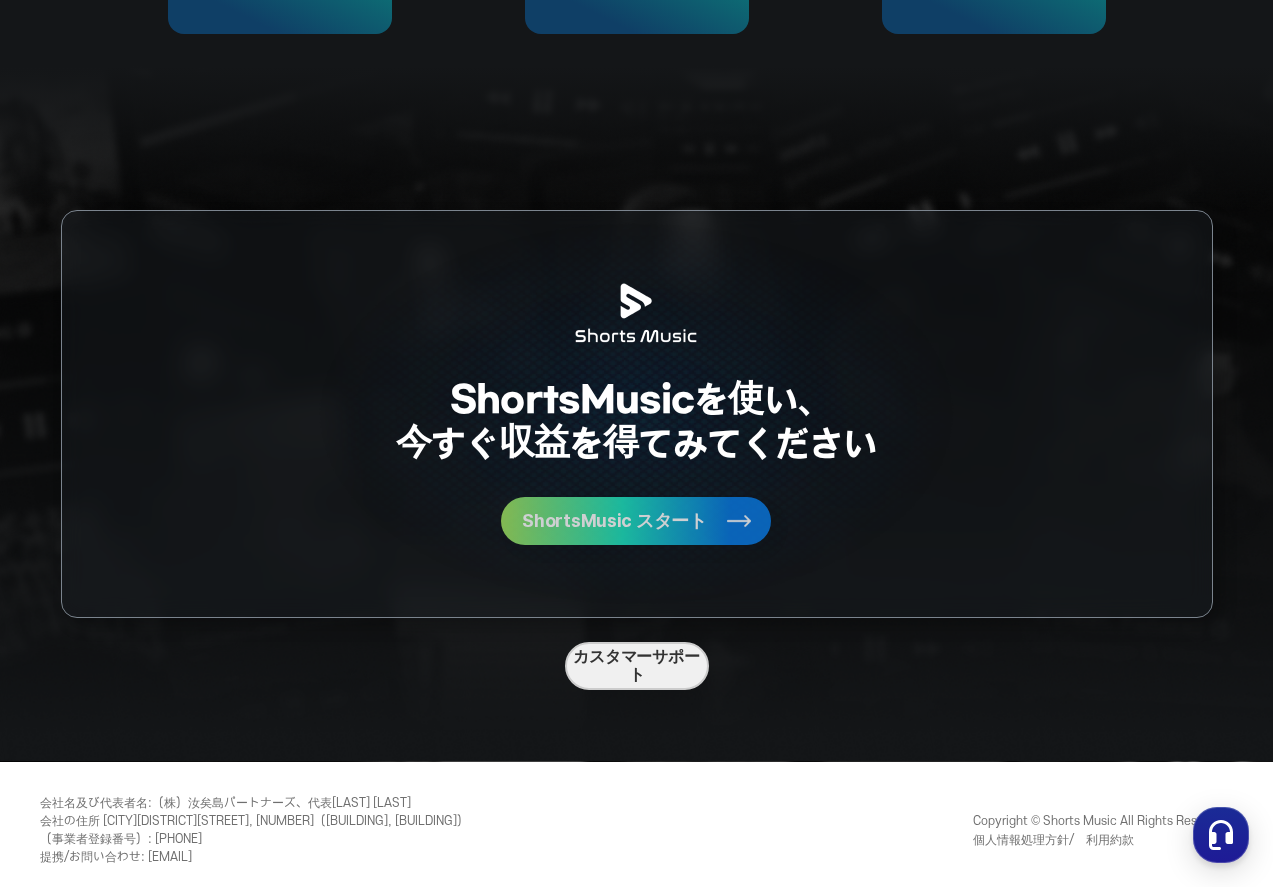 click on "ShortsMusic スタート" at bounding box center [614, 521] 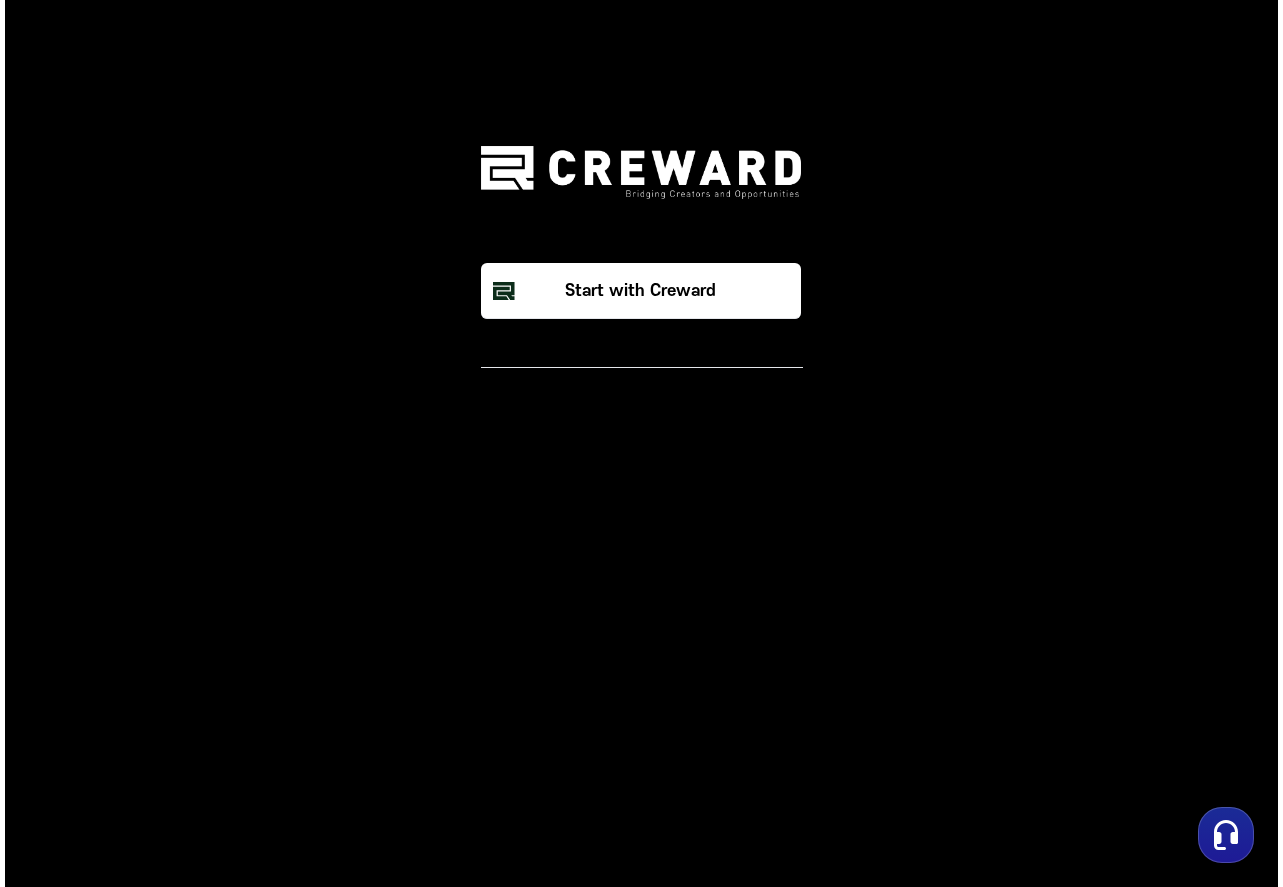 scroll, scrollTop: 0, scrollLeft: 0, axis: both 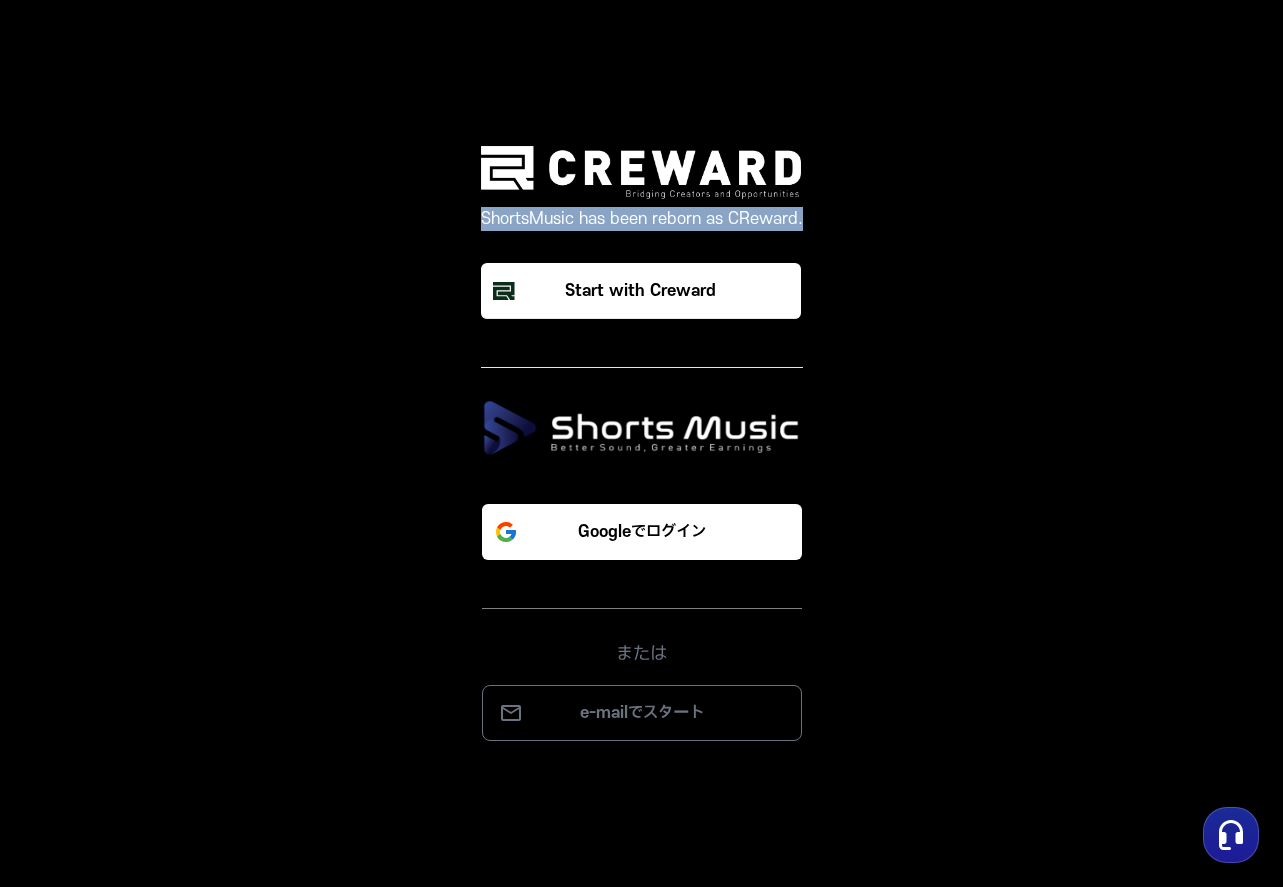 drag, startPoint x: 484, startPoint y: 215, endPoint x: 750, endPoint y: 243, distance: 267.46964 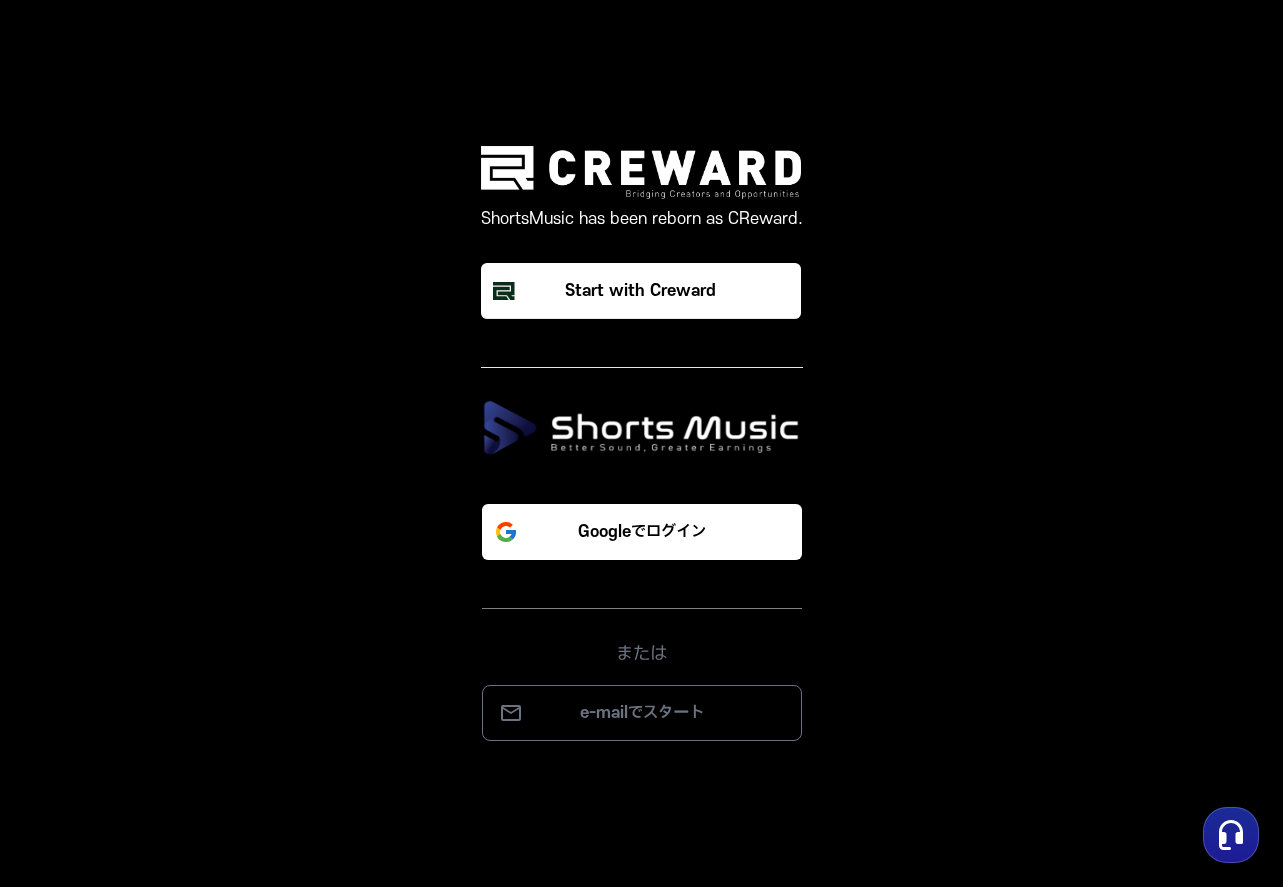 click on "ShortsMusic has been reborn as CReward.     Start with Creward" at bounding box center [642, 257] 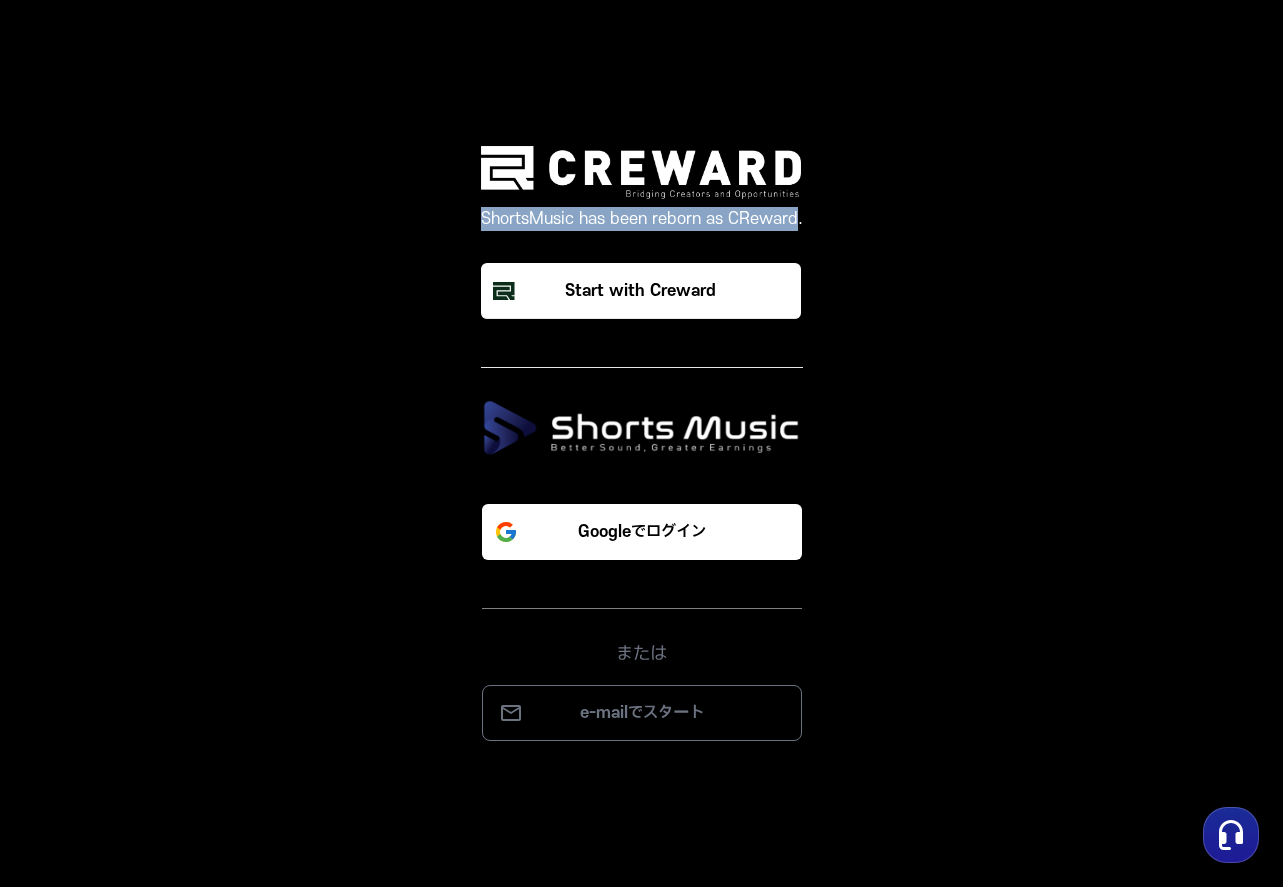 drag, startPoint x: 481, startPoint y: 225, endPoint x: 795, endPoint y: 218, distance: 314.078 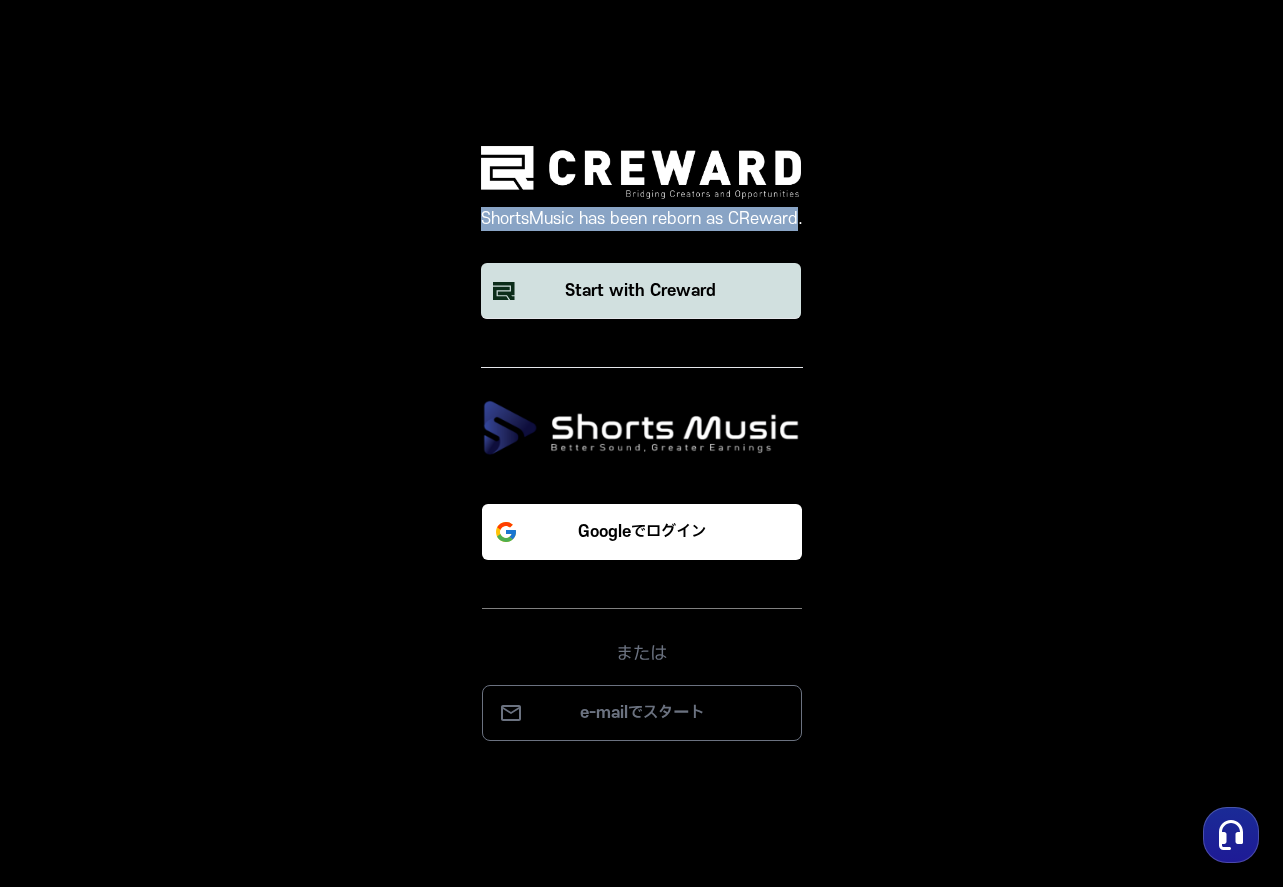 click on "Start with Creward" at bounding box center [640, 291] 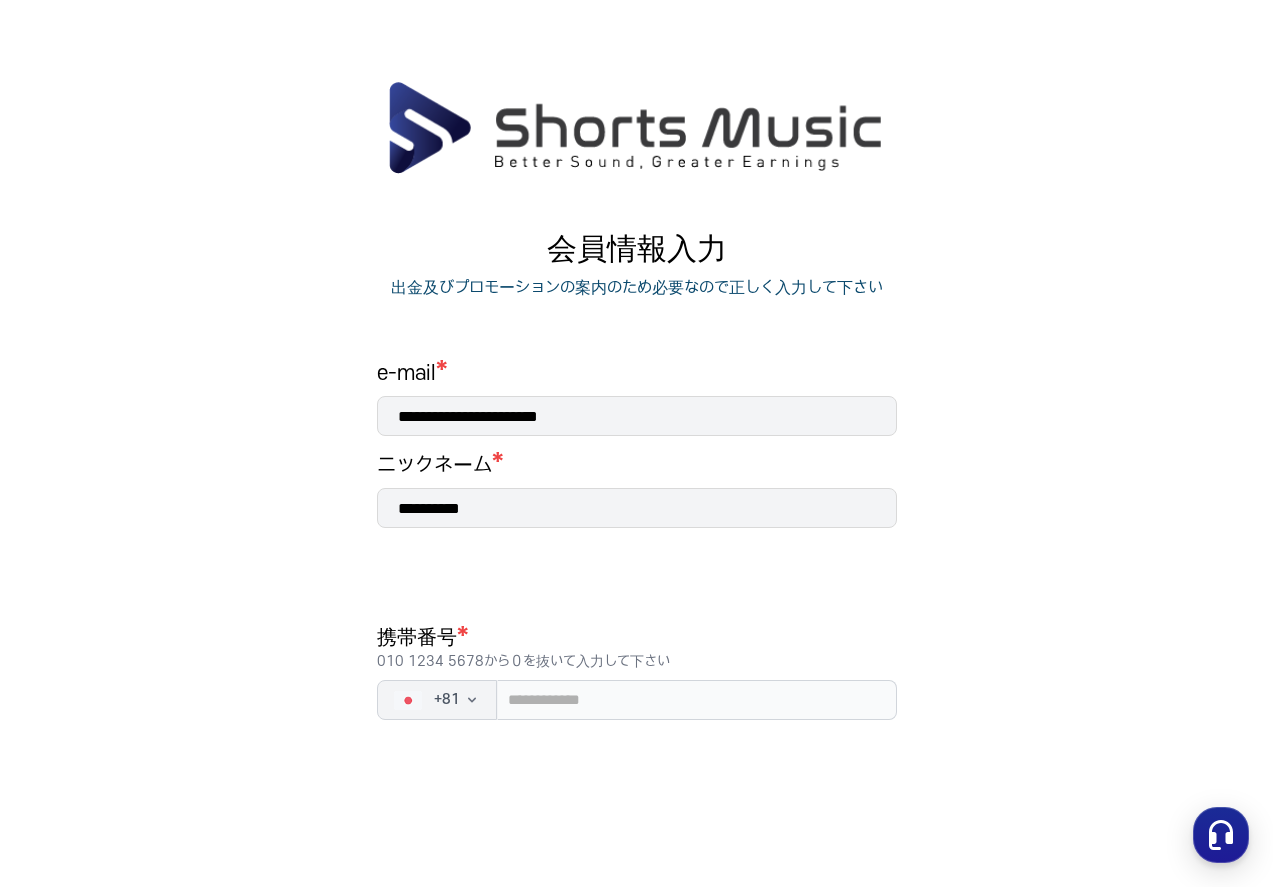scroll, scrollTop: 0, scrollLeft: 0, axis: both 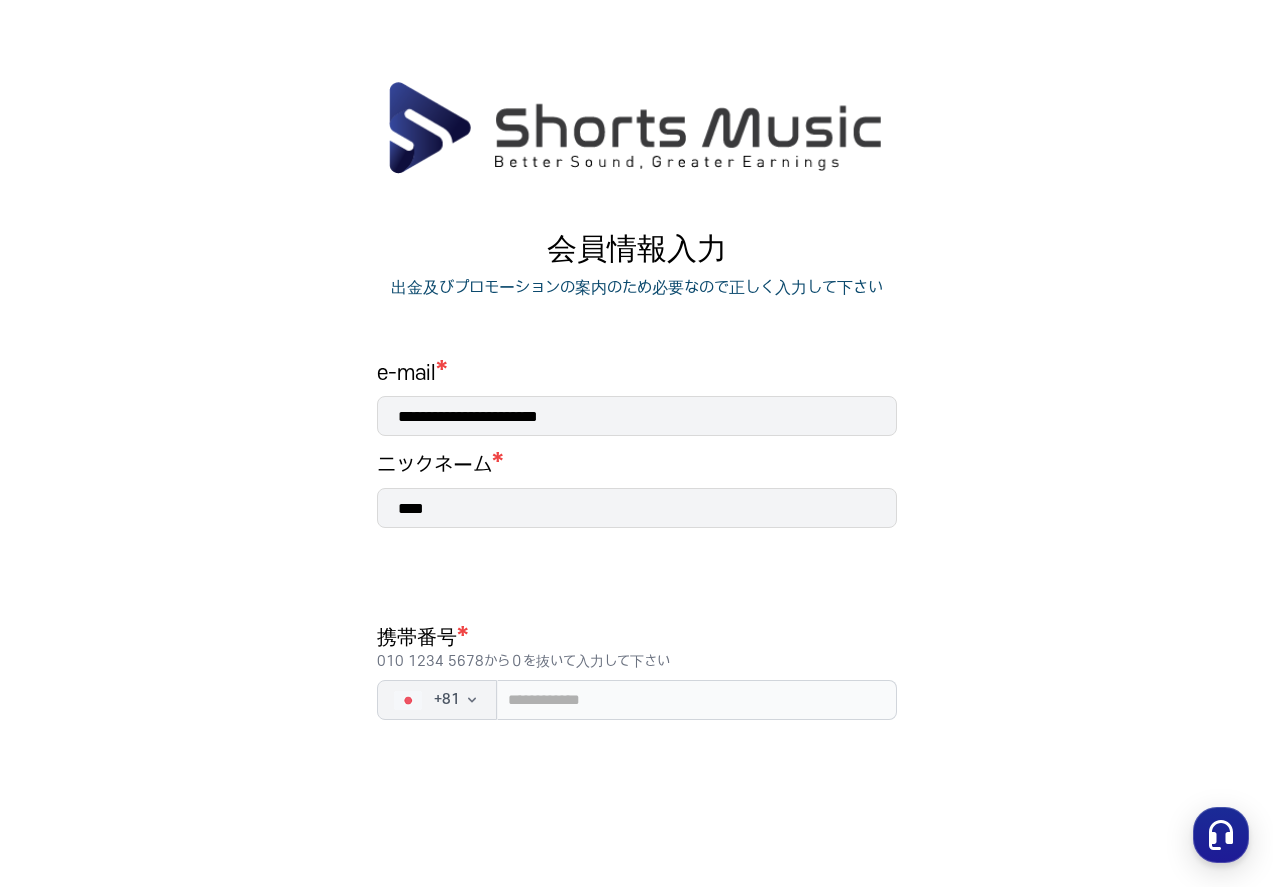 type on "****" 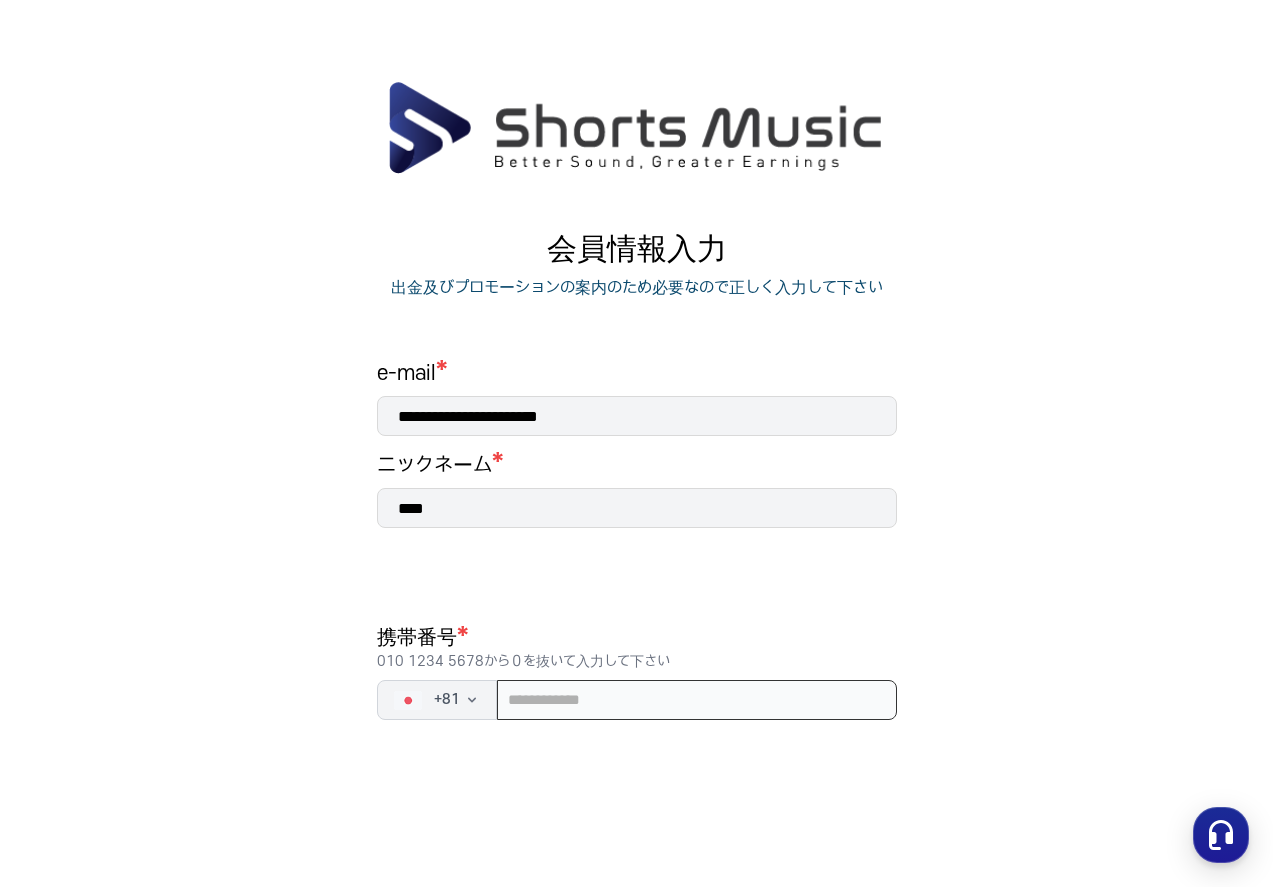 click at bounding box center [697, 700] 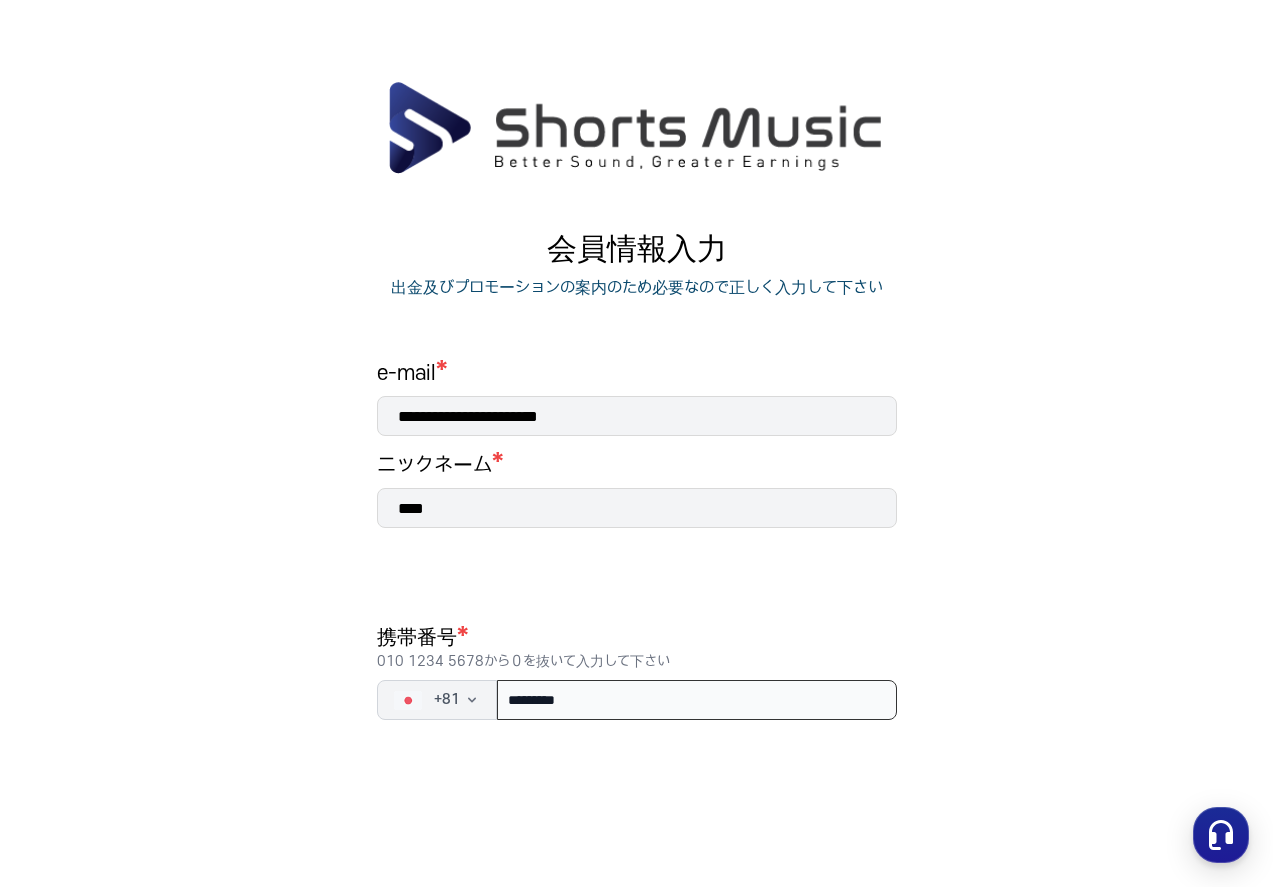 type on "**********" 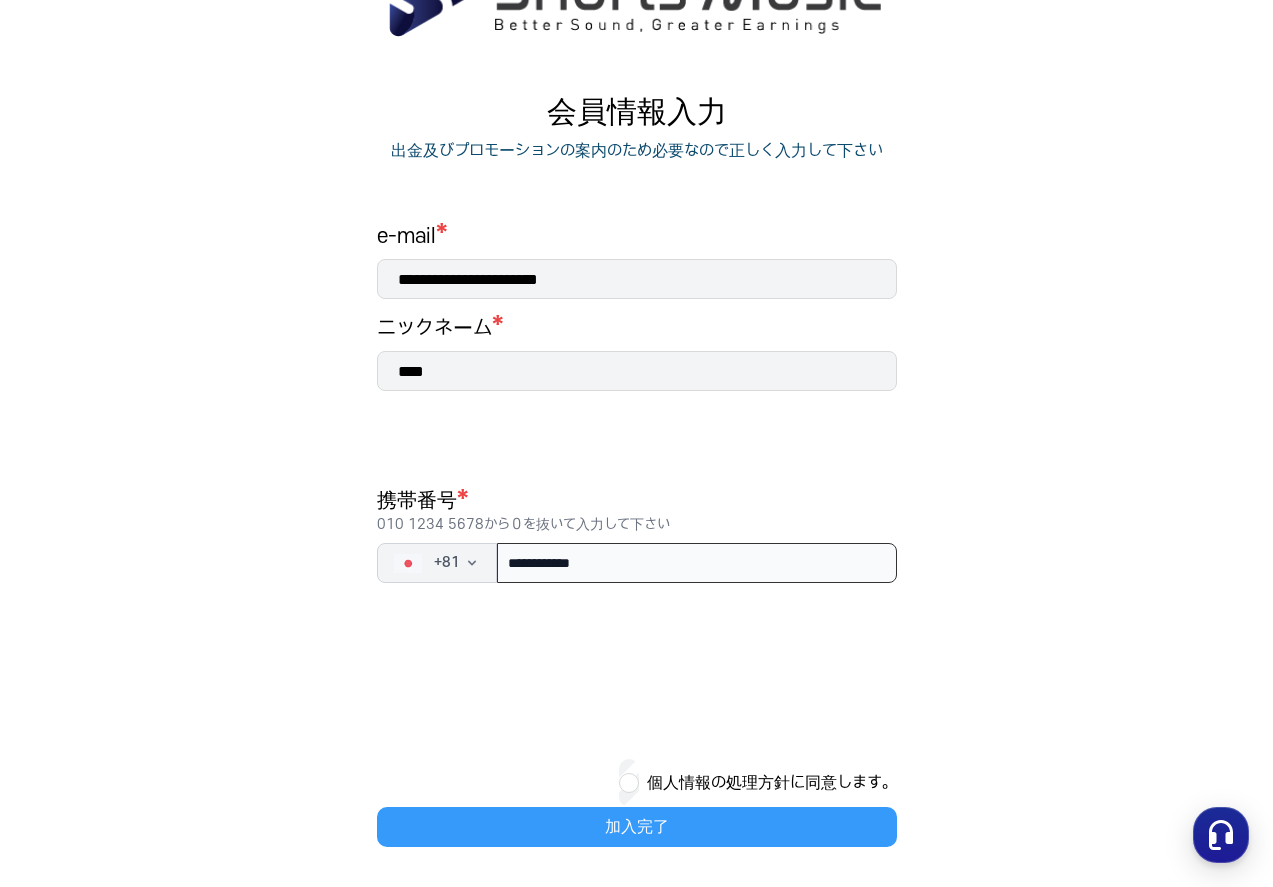 scroll, scrollTop: 137, scrollLeft: 0, axis: vertical 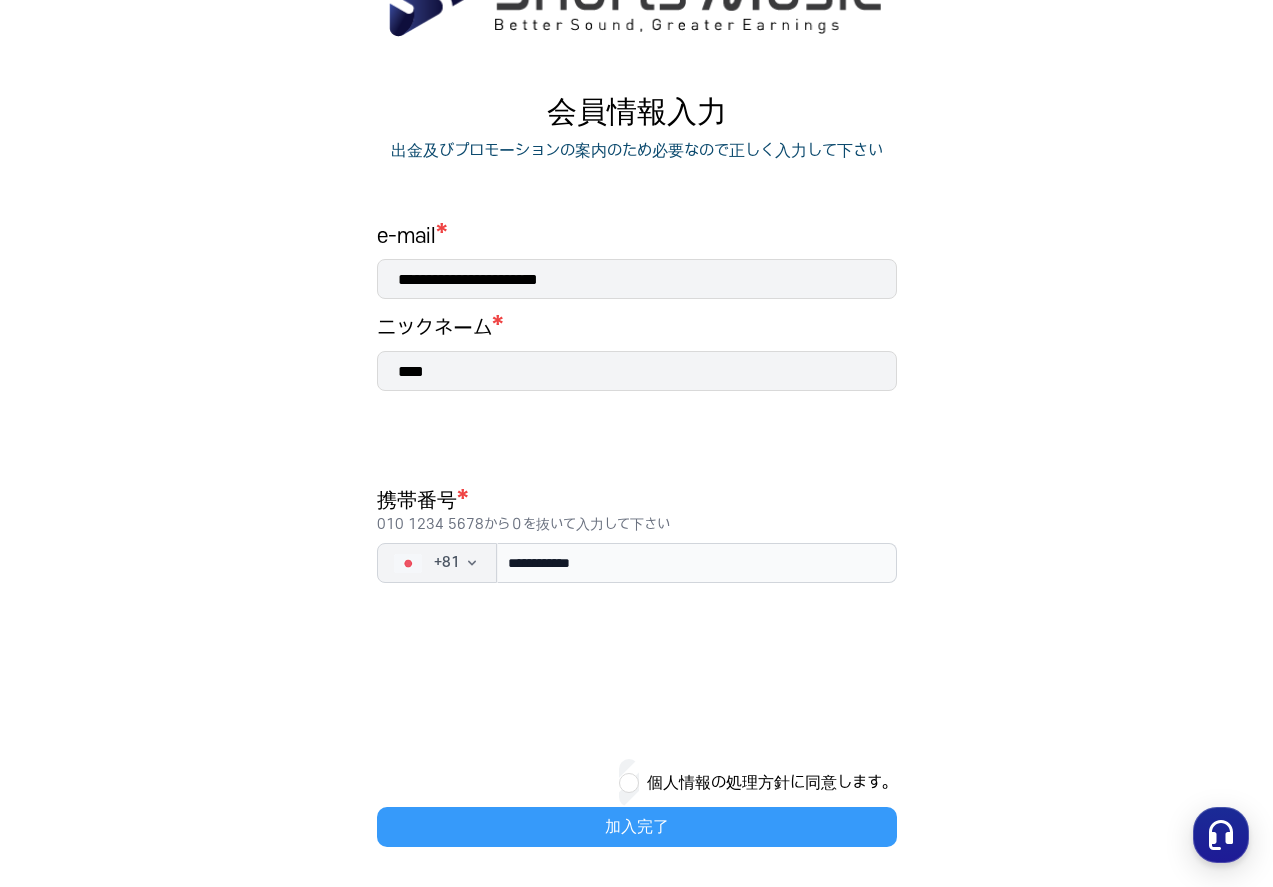 click on "加入完了" at bounding box center [637, 827] 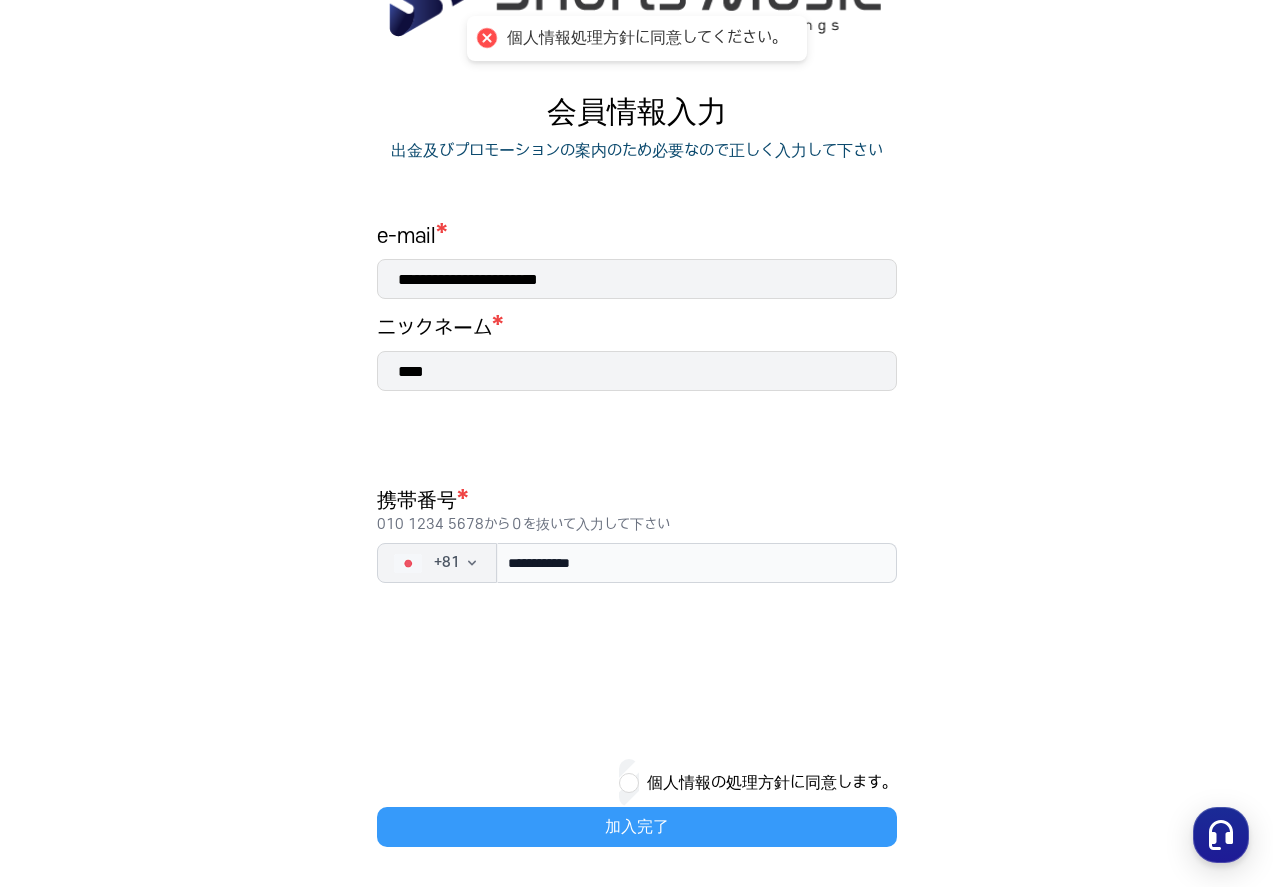 click on "加入完了" at bounding box center (637, 827) 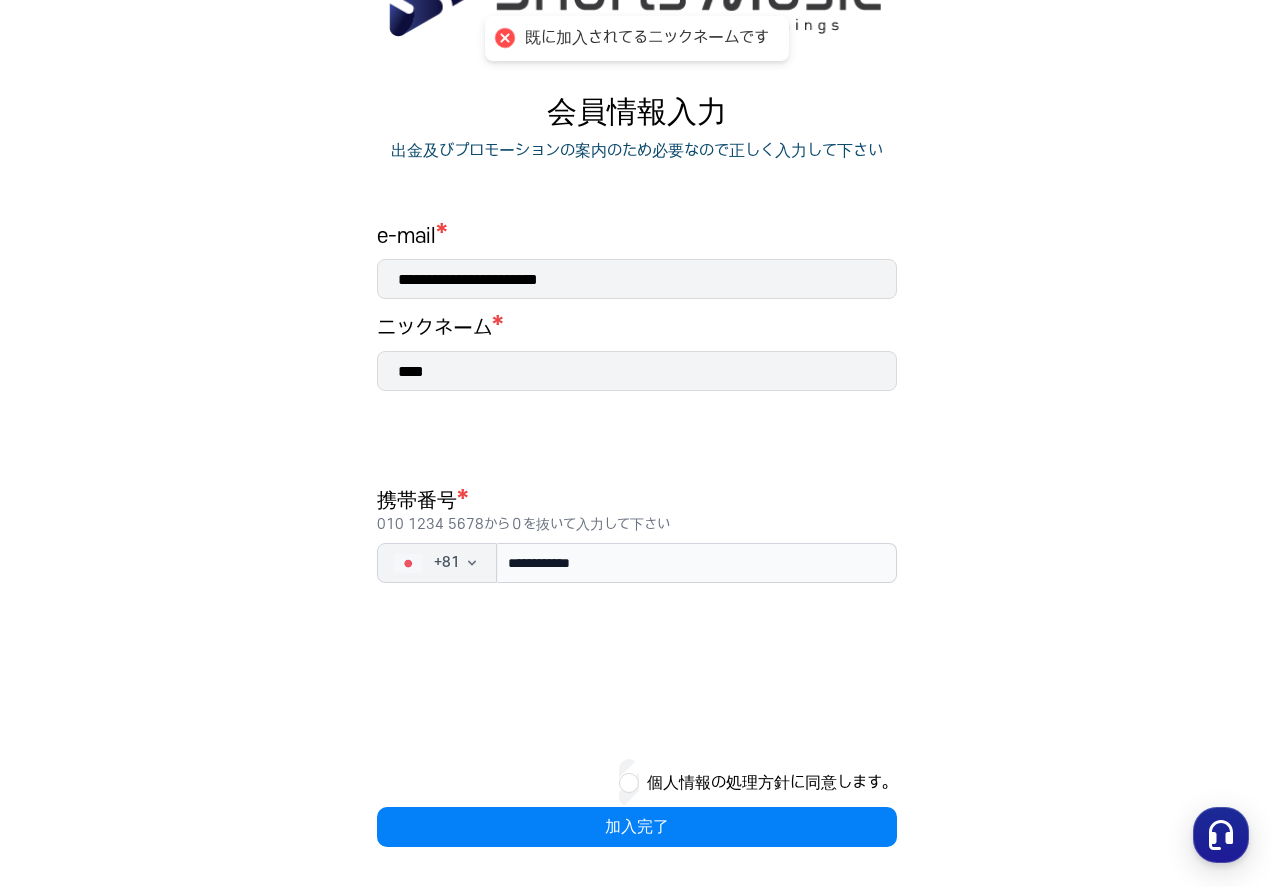 scroll, scrollTop: 137, scrollLeft: 0, axis: vertical 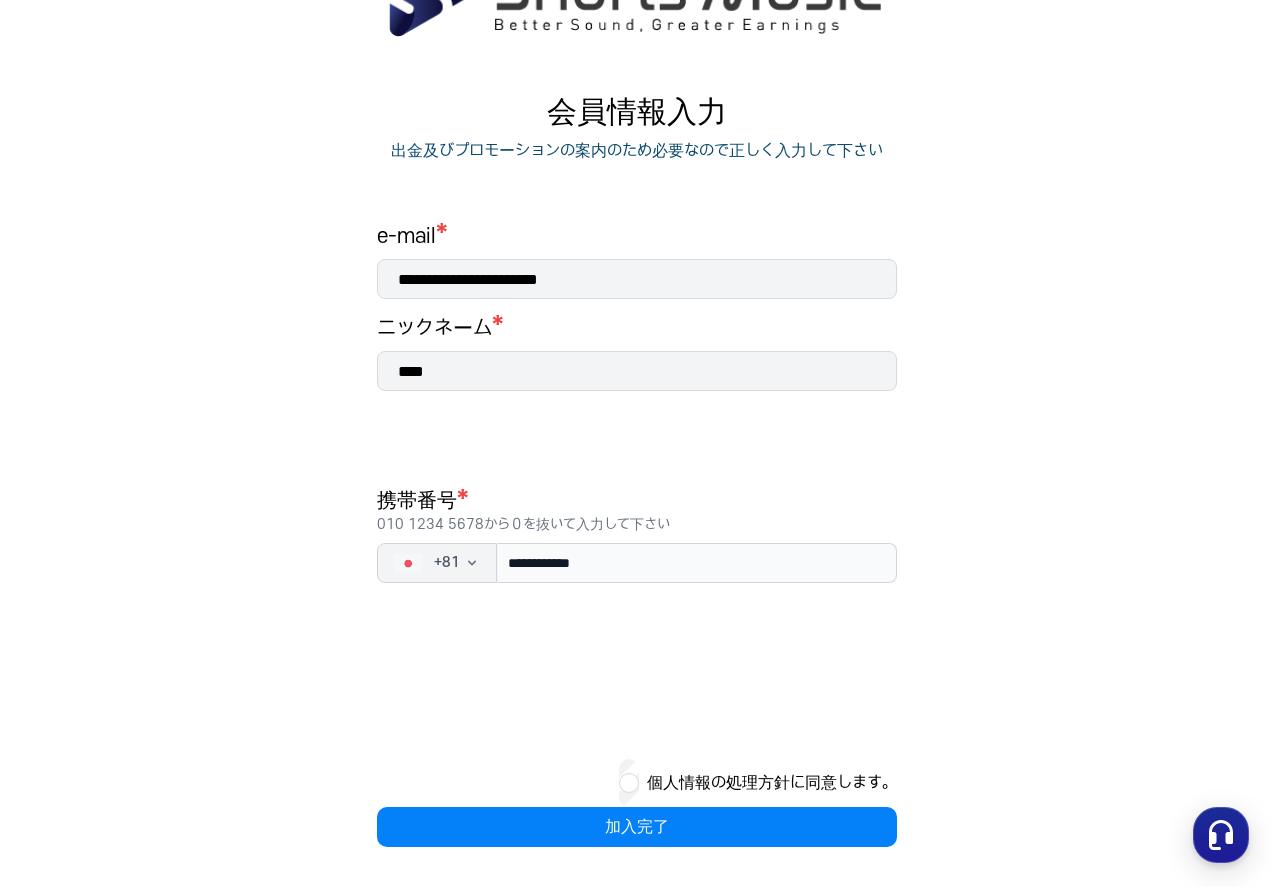 click on "****" at bounding box center (637, 371) 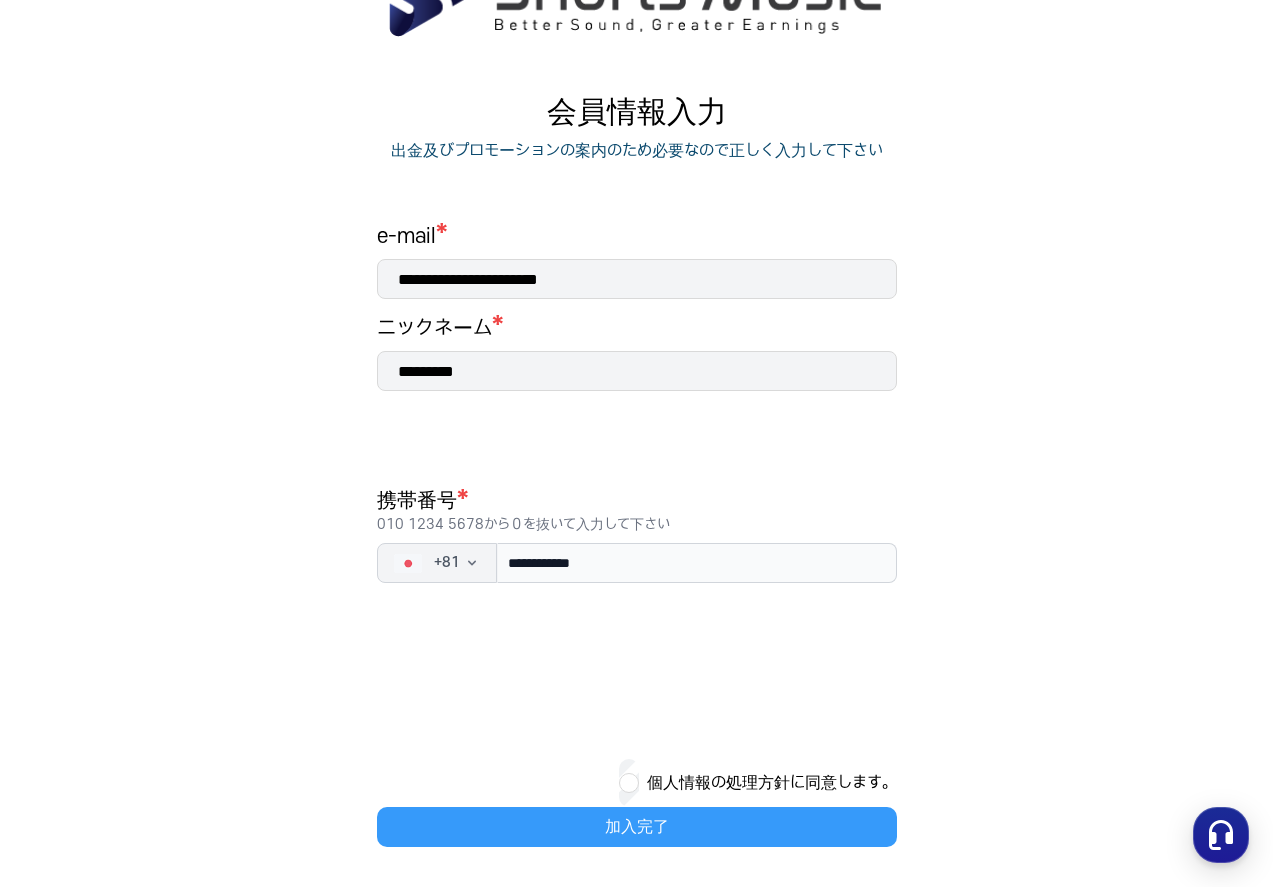 type on "*********" 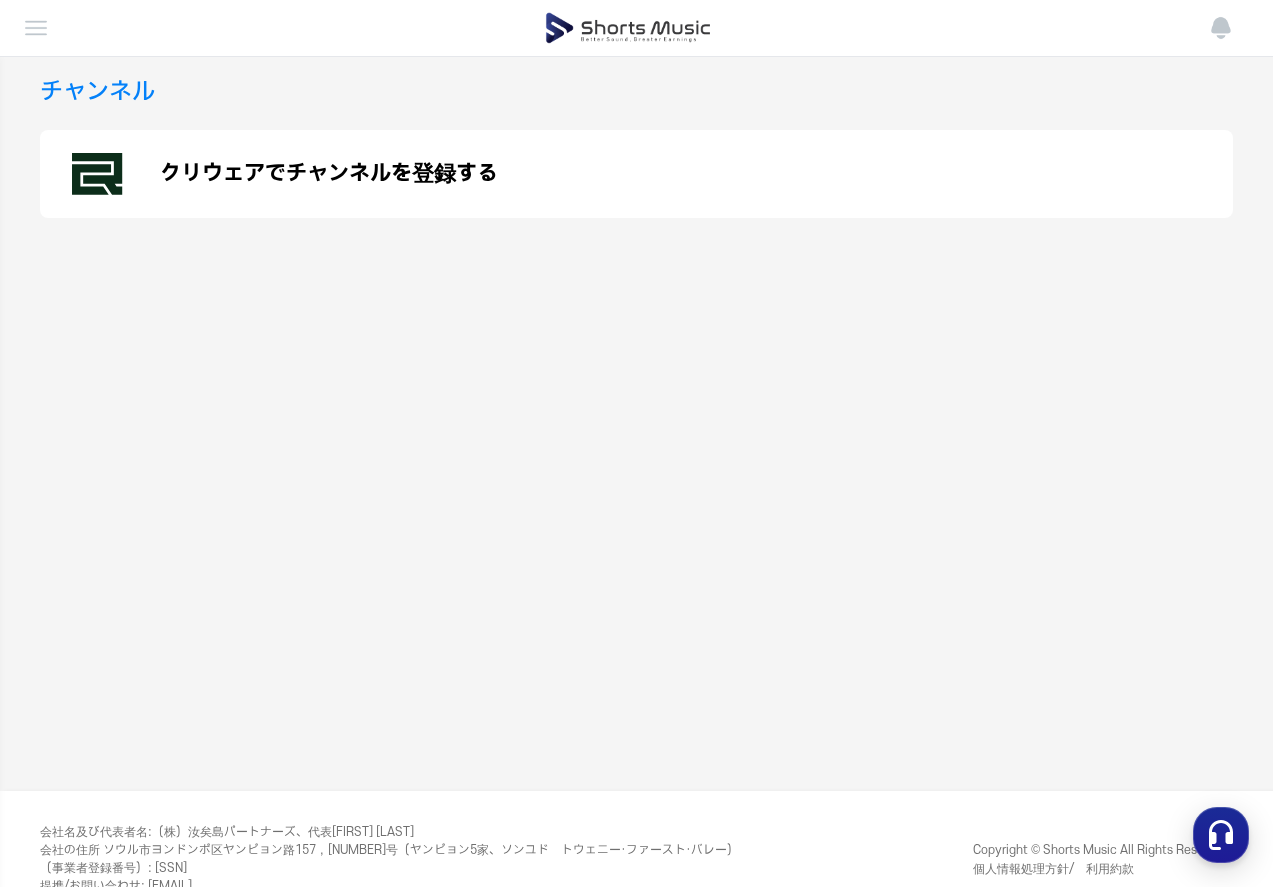 scroll, scrollTop: 0, scrollLeft: 0, axis: both 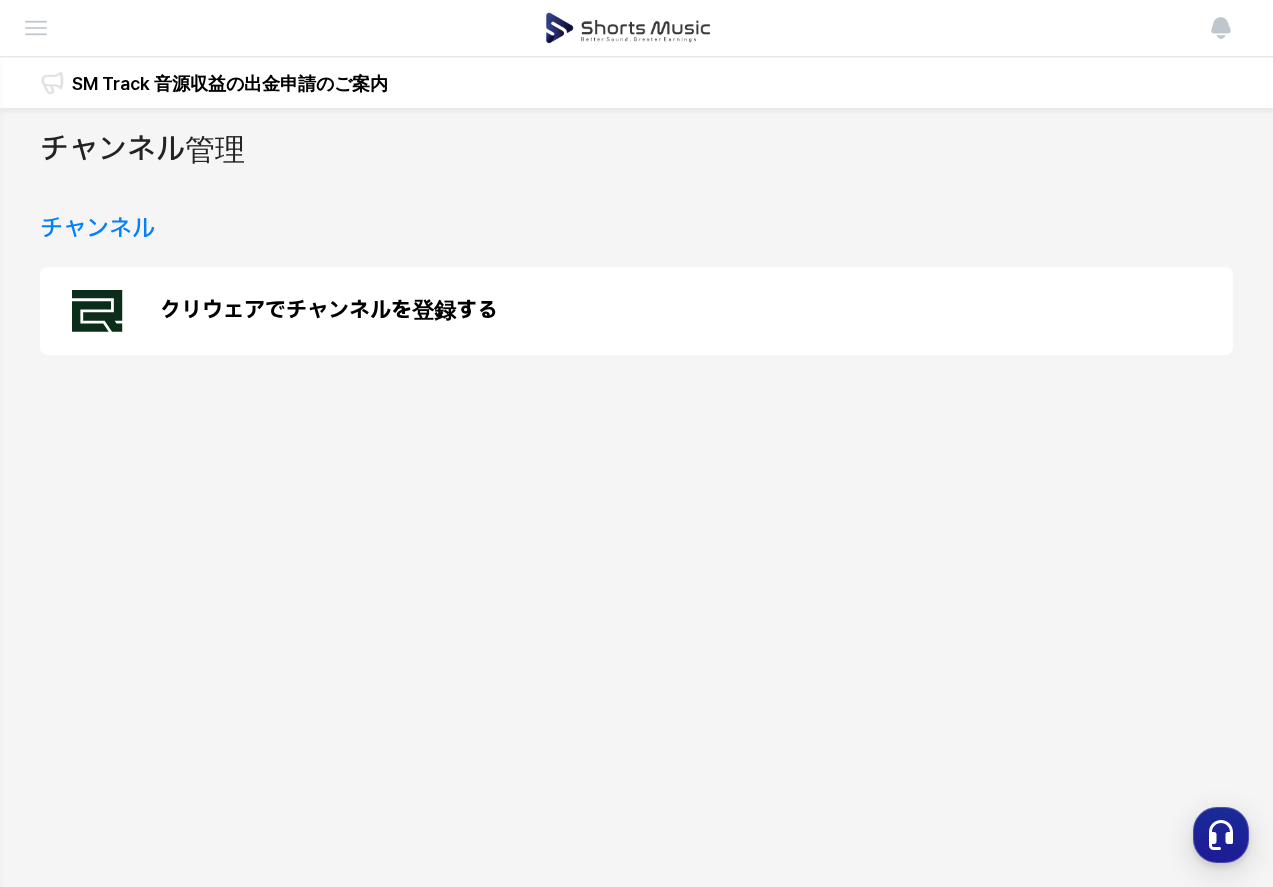 click on "クリウェアでチャンネルを登録する" at bounding box center [329, 311] 